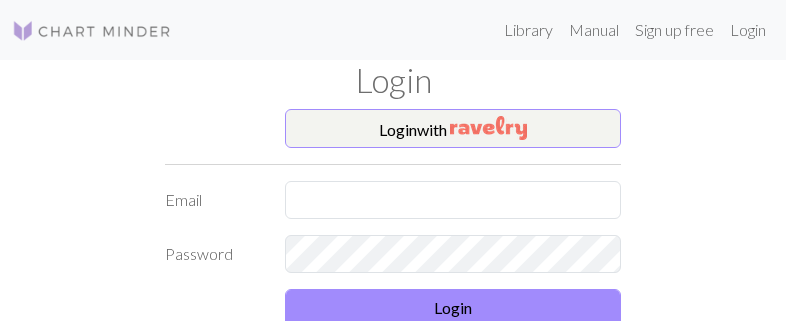 scroll, scrollTop: 0, scrollLeft: 0, axis: both 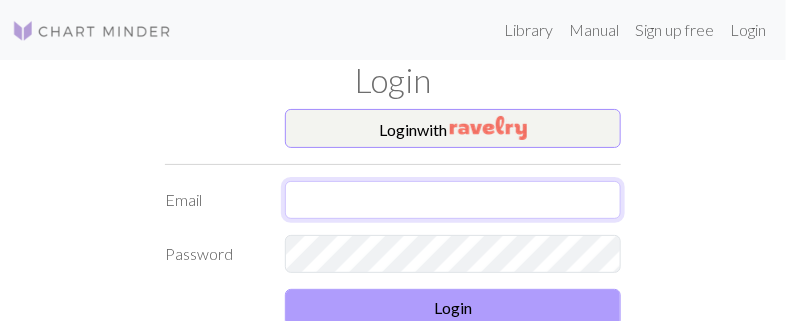 type on "[USERNAME]@[DOMAIN]" 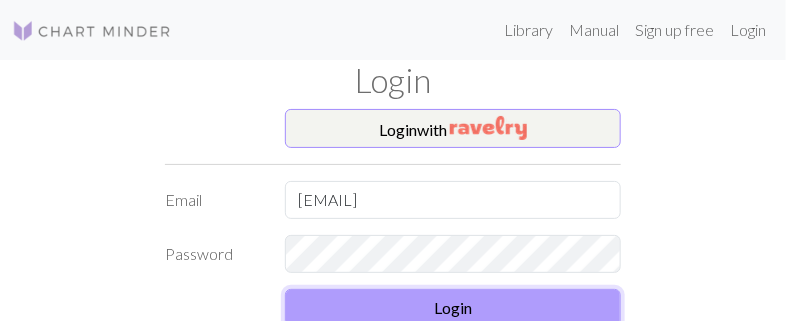 click on "Login" at bounding box center (453, 308) 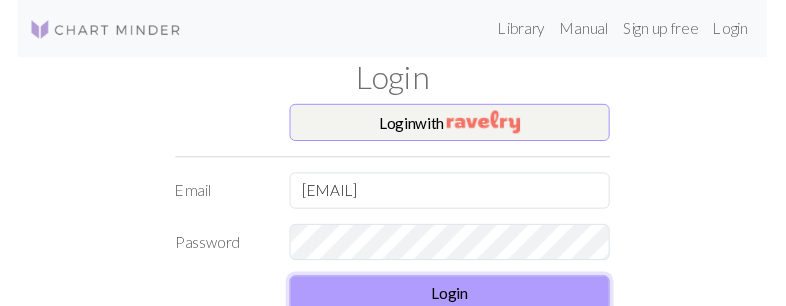 scroll, scrollTop: 0, scrollLeft: 0, axis: both 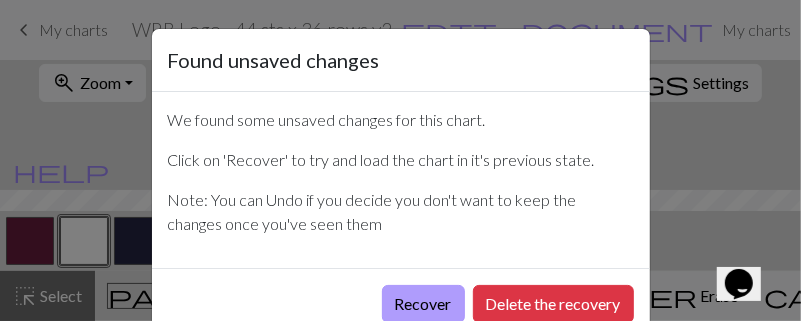 click on "Recover" at bounding box center (423, 304) 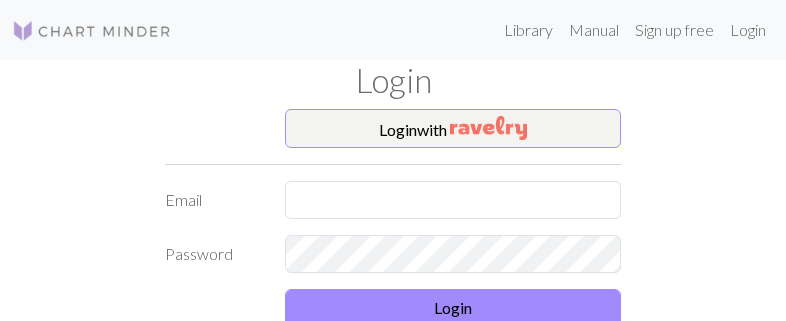 scroll, scrollTop: 0, scrollLeft: 0, axis: both 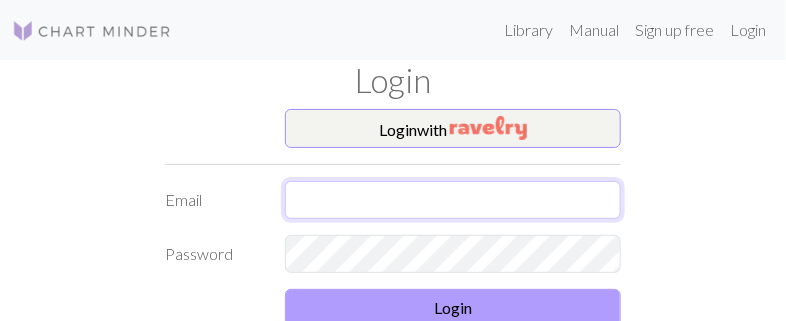 type on "[USERNAME]@[DOMAIN]" 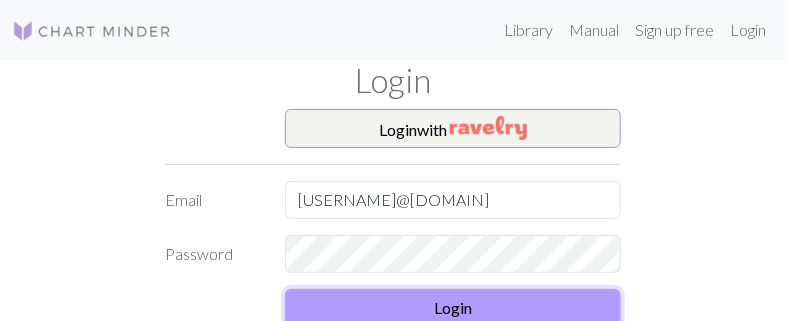 click on "Login" at bounding box center (453, 308) 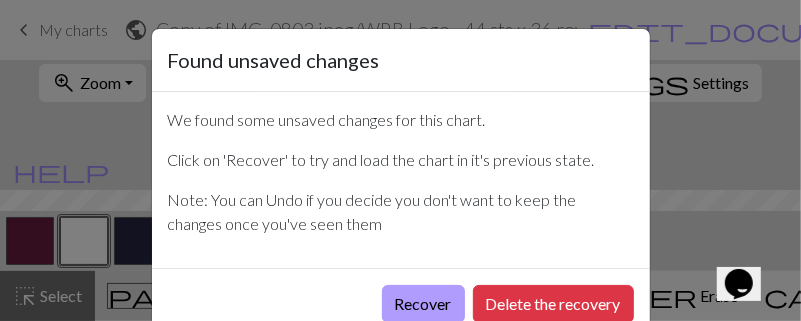 click on "Recover" at bounding box center (423, 304) 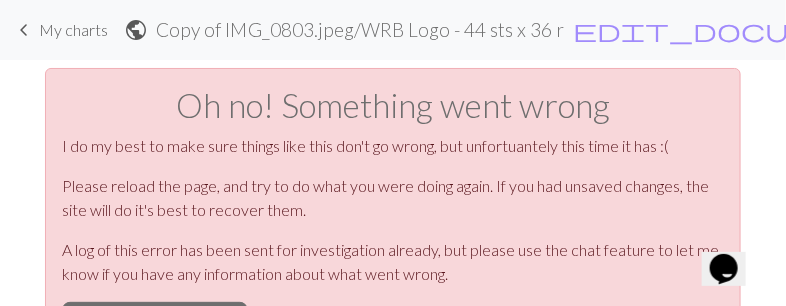 click on "My charts" at bounding box center [928, 30] 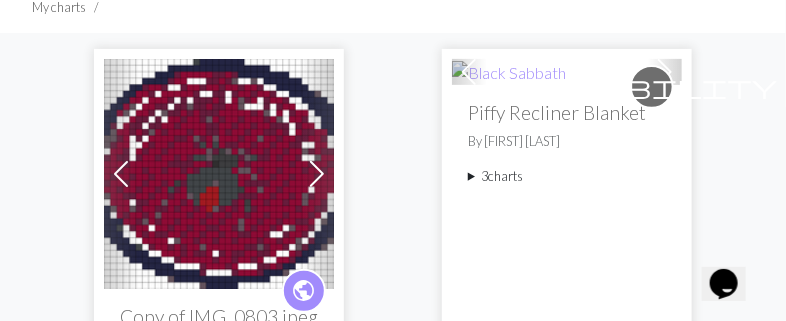 scroll, scrollTop: 175, scrollLeft: 0, axis: vertical 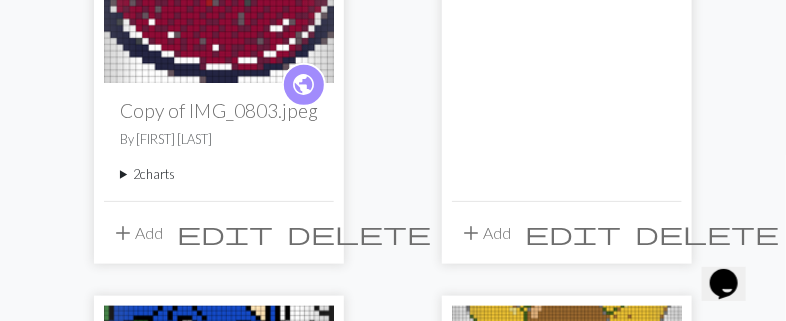 click on "2  charts" at bounding box center (219, 174) 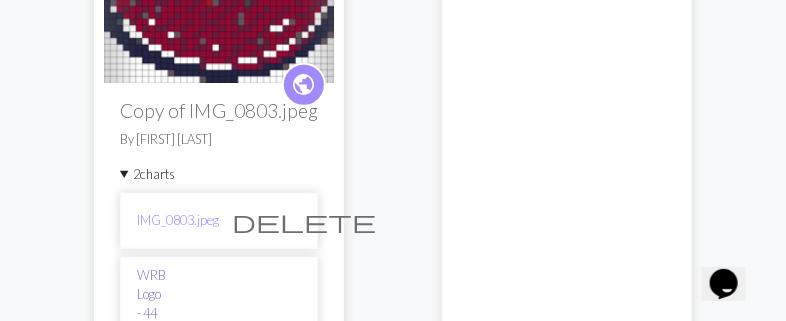 click on "WRB Logo - 44 sts x 36 rows v2" at bounding box center (151, 333) 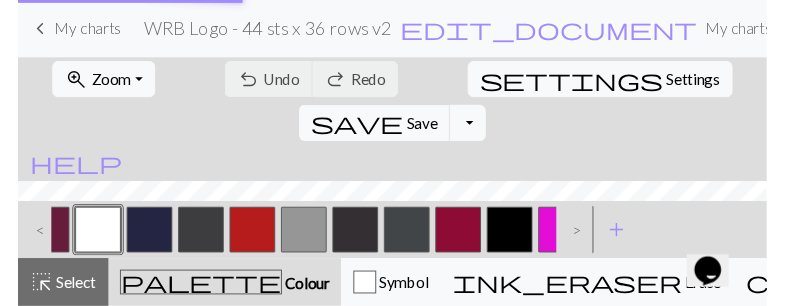 scroll, scrollTop: 0, scrollLeft: 0, axis: both 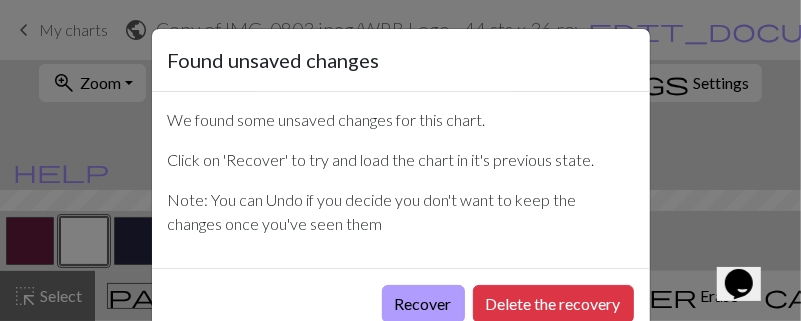 click on "Recover" at bounding box center [423, 304] 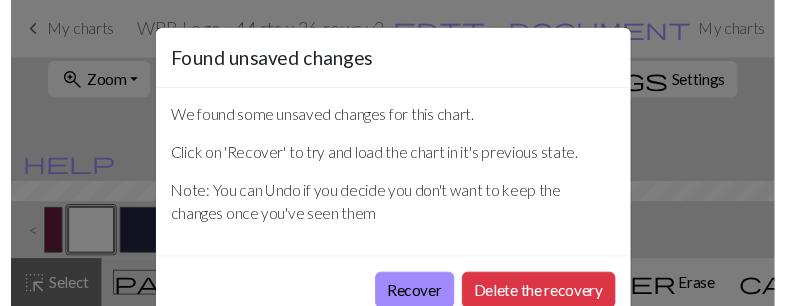 scroll, scrollTop: 0, scrollLeft: 0, axis: both 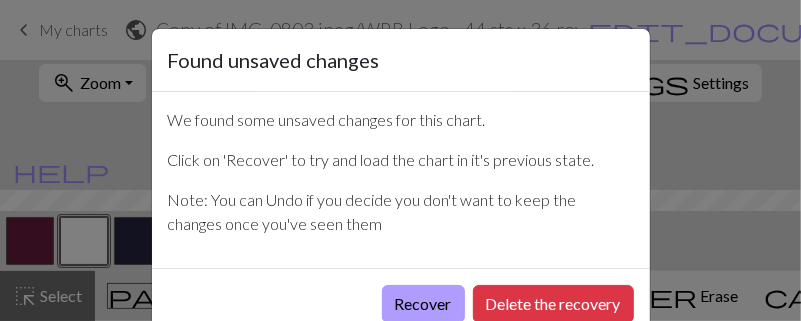 click on "Recover" at bounding box center [423, 304] 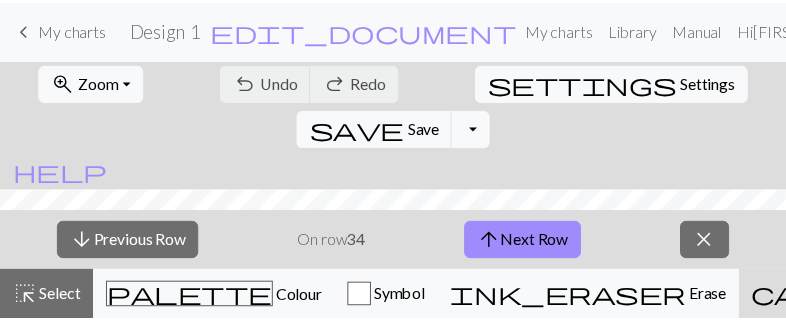 scroll, scrollTop: 0, scrollLeft: 0, axis: both 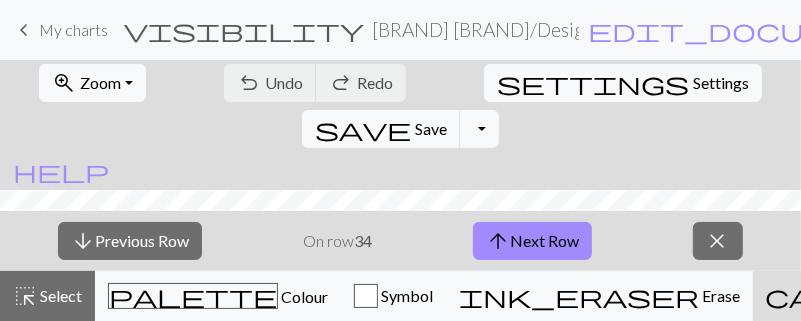click on "My charts" at bounding box center [943, 30] 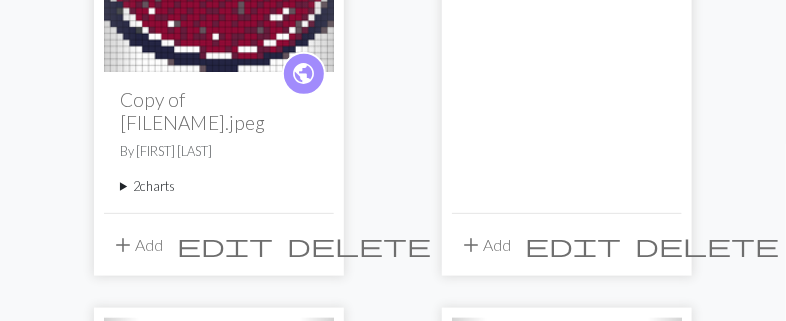 scroll, scrollTop: 405, scrollLeft: 0, axis: vertical 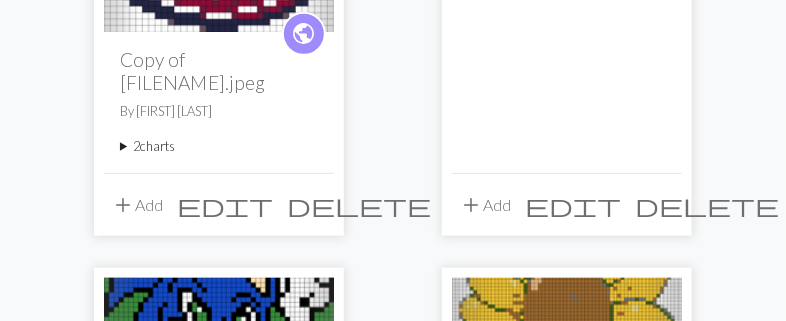 click on "2  charts" at bounding box center (219, 146) 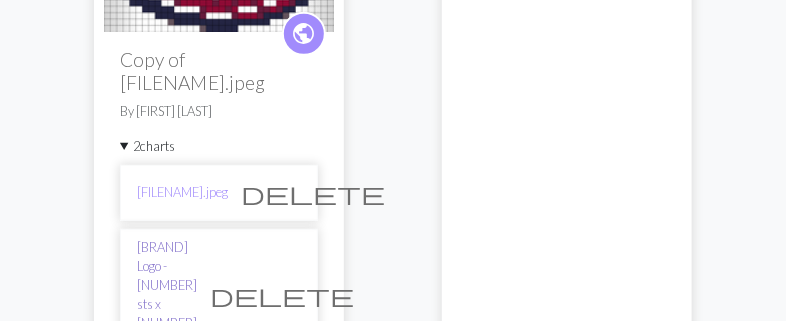 click on "WRB Logo - 44 sts x 36 rows v2" at bounding box center (167, 295) 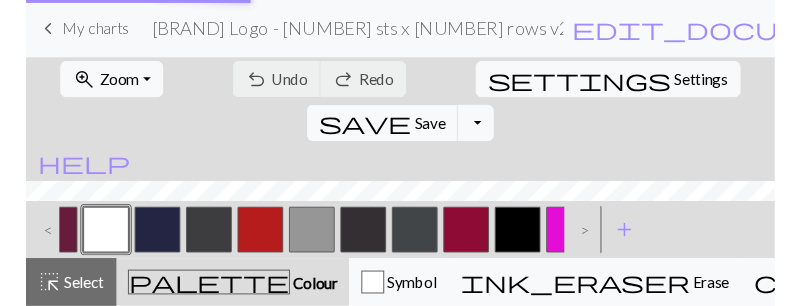scroll, scrollTop: 0, scrollLeft: 0, axis: both 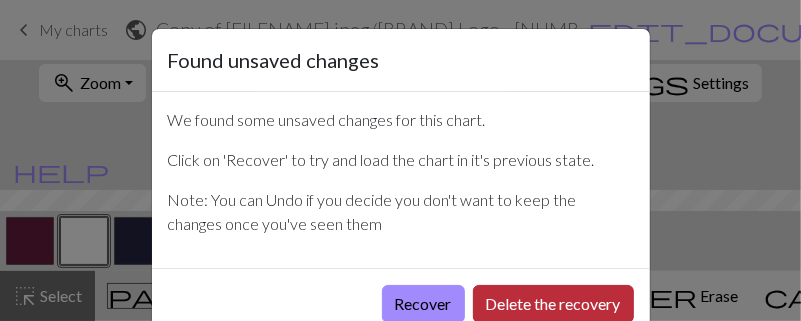 click on "Delete the recovery" at bounding box center (553, 304) 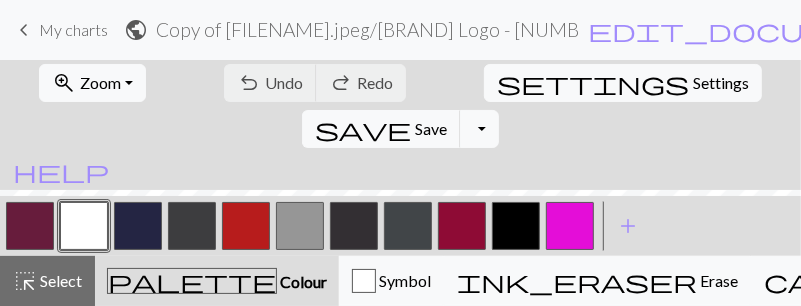 scroll, scrollTop: 0, scrollLeft: 0, axis: both 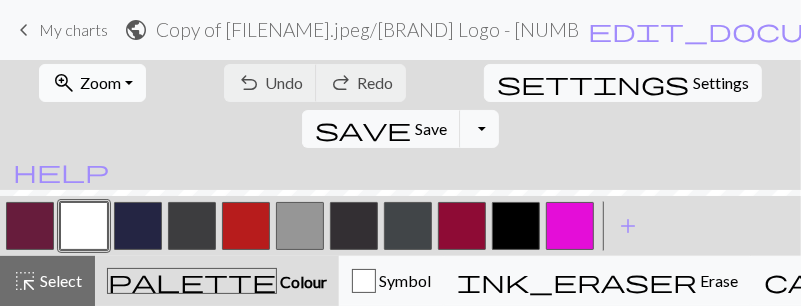 click on "zoom_in Zoom Zoom" at bounding box center (92, 83) 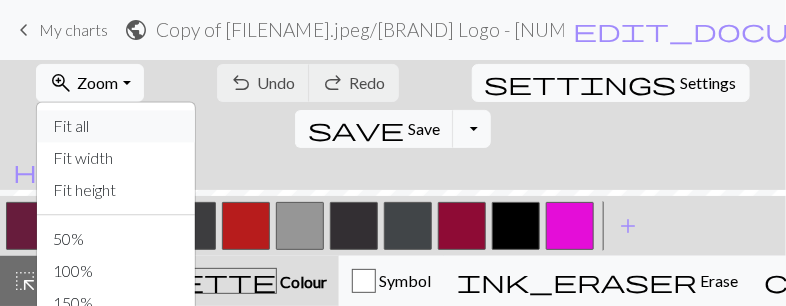click on "Fit all" at bounding box center [116, 126] 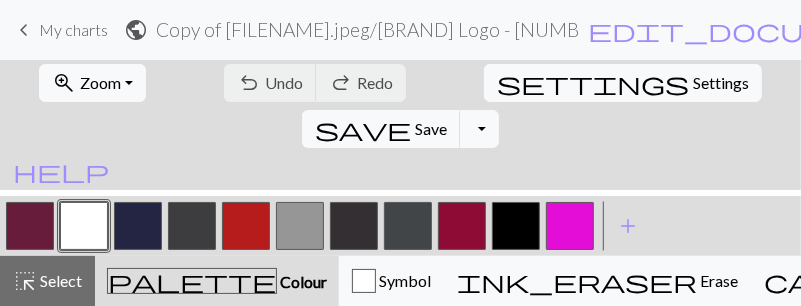 scroll, scrollTop: 0, scrollLeft: 0, axis: both 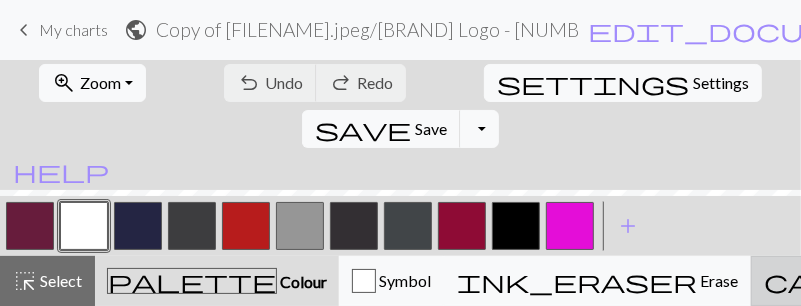 click on "call_to_action   Knitting mode   Knitting mode" at bounding box center (982, 281) 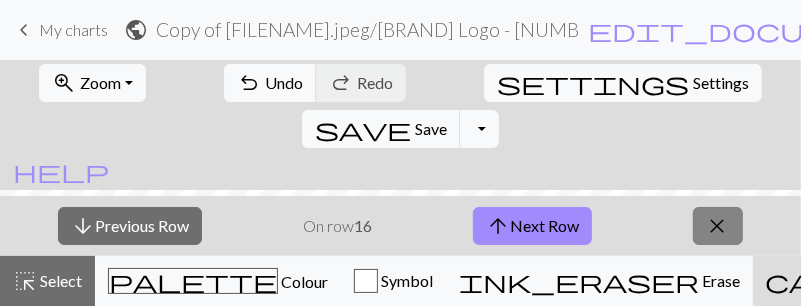click on "close" at bounding box center [718, 226] 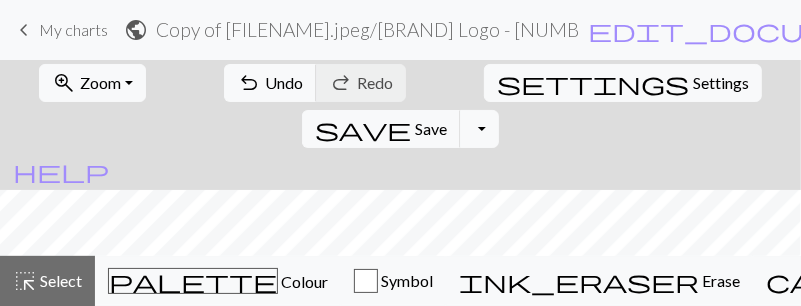 scroll, scrollTop: 32, scrollLeft: 0, axis: vertical 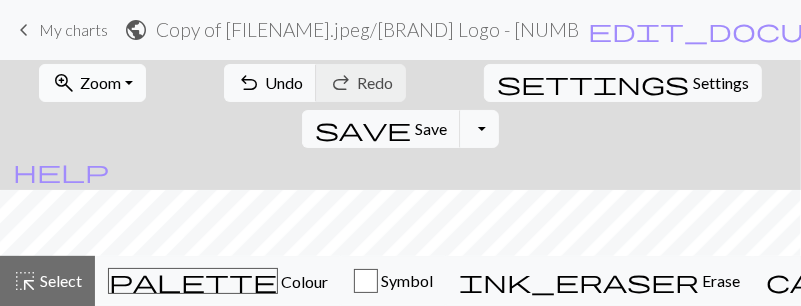 click on "Zoom" at bounding box center (100, 82) 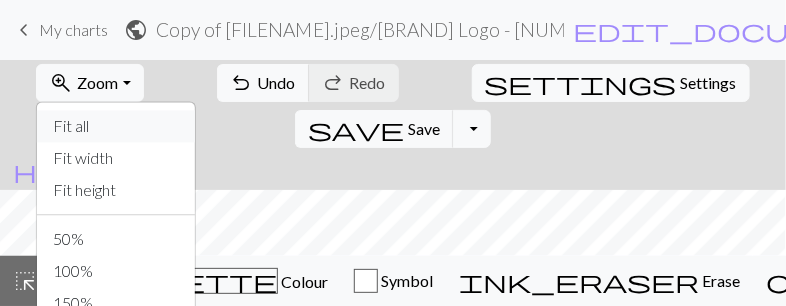 click on "Fit all" at bounding box center [116, 126] 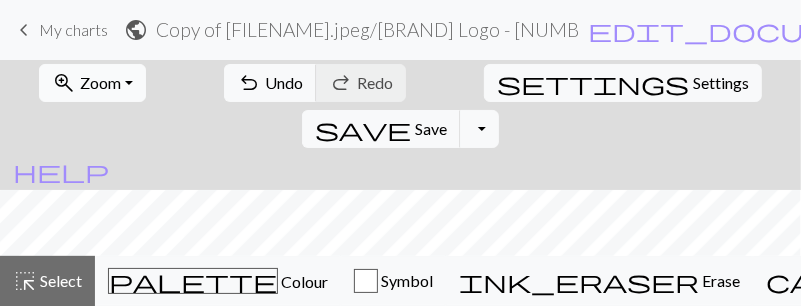 click on "zoom_in Zoom Zoom" at bounding box center (92, 83) 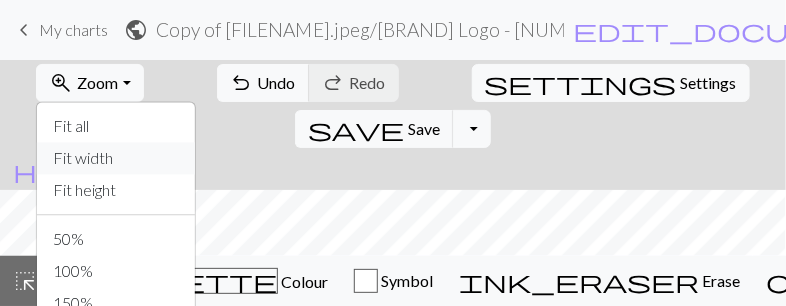 click on "Fit width" at bounding box center (116, 158) 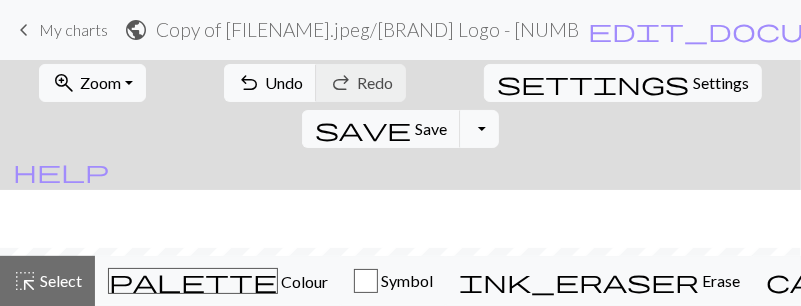 scroll, scrollTop: 291, scrollLeft: 0, axis: vertical 